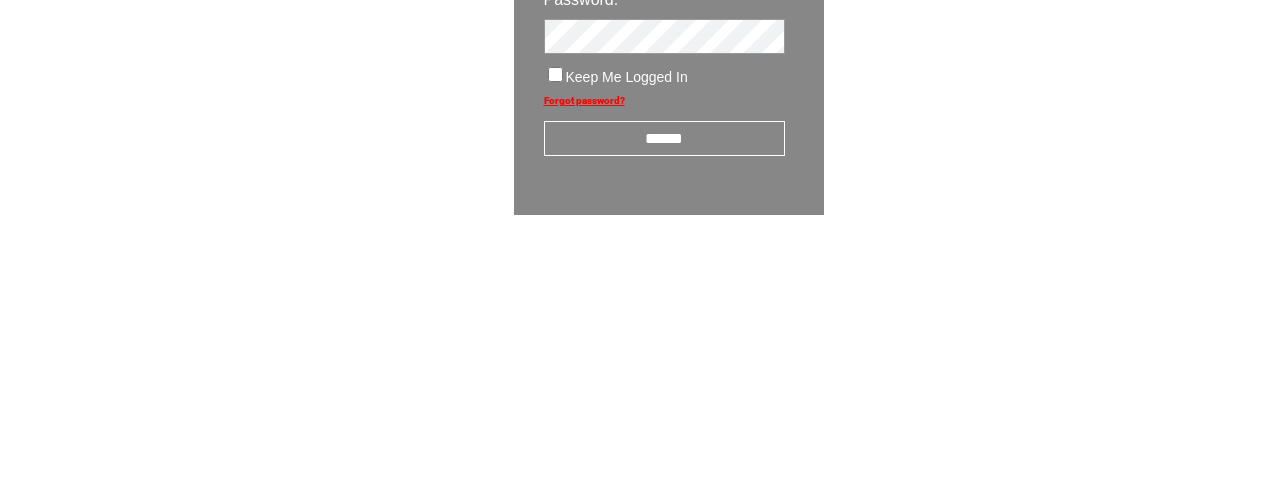 scroll, scrollTop: 307, scrollLeft: 0, axis: vertical 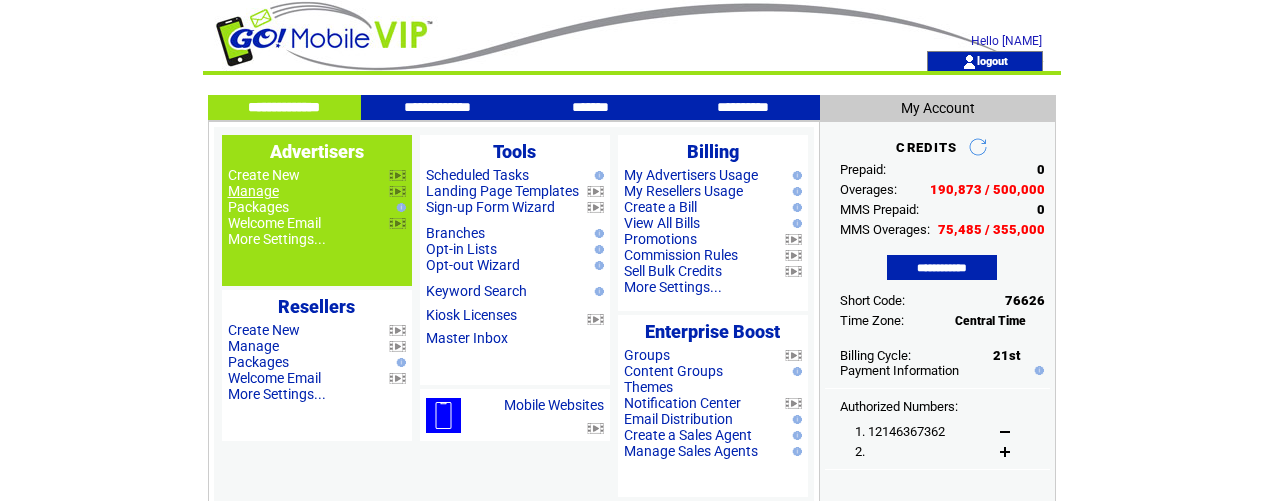 click on "Manage" at bounding box center [253, 191] 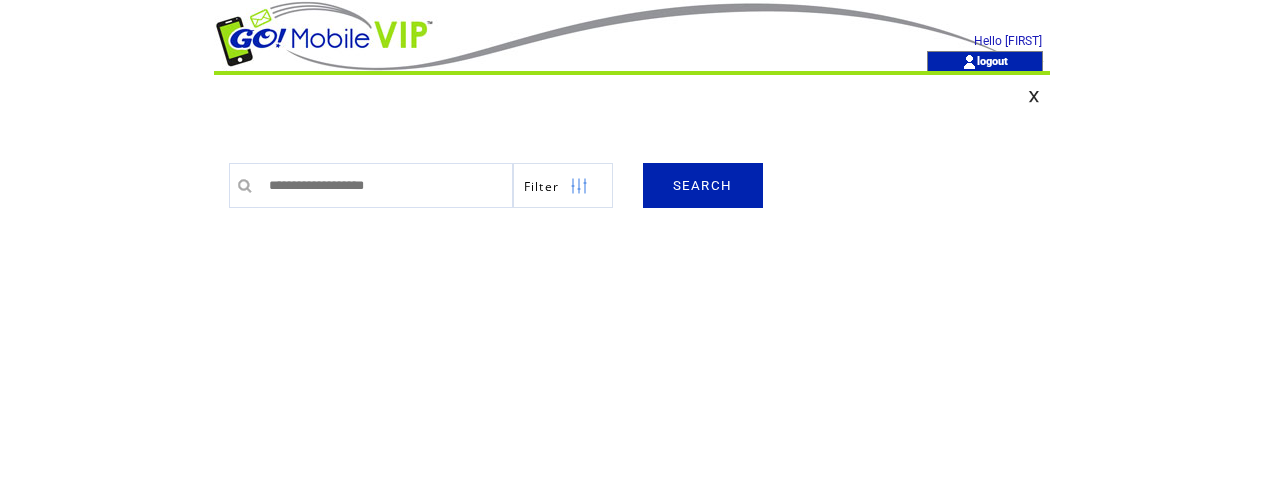 scroll, scrollTop: 0, scrollLeft: 0, axis: both 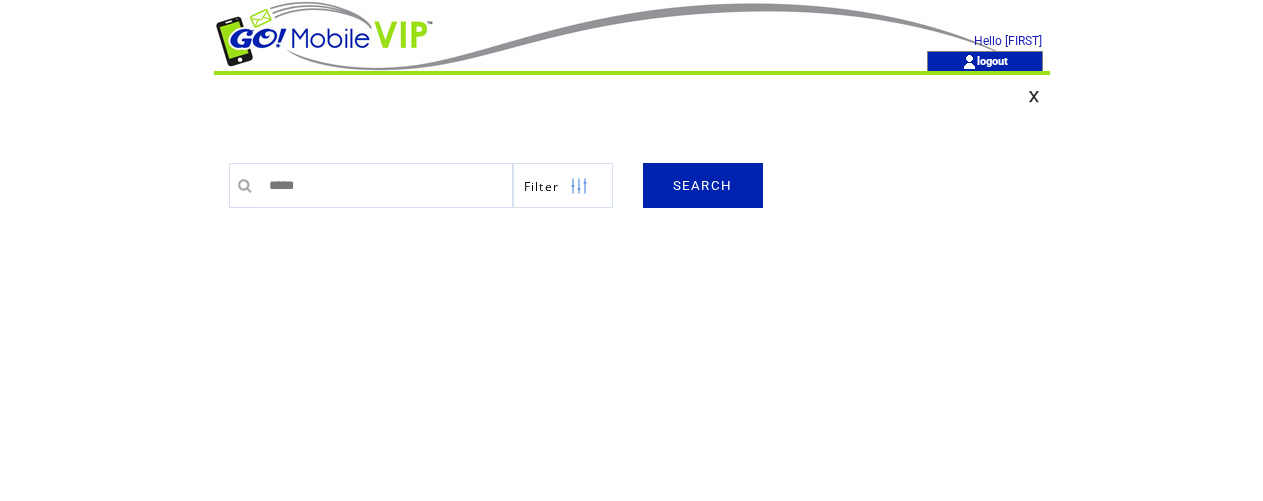 type on "*****" 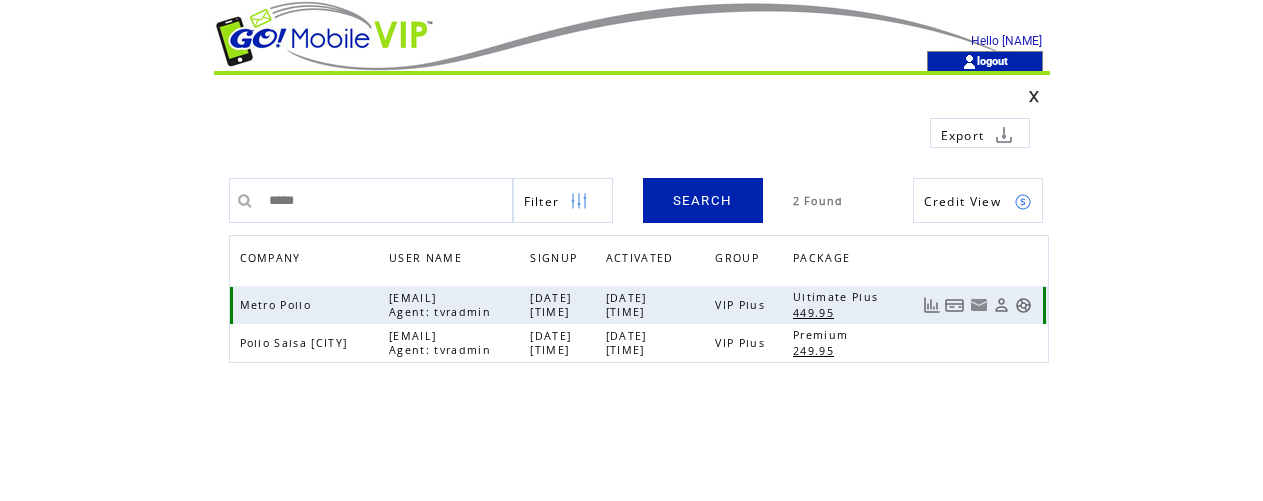 scroll, scrollTop: 0, scrollLeft: 0, axis: both 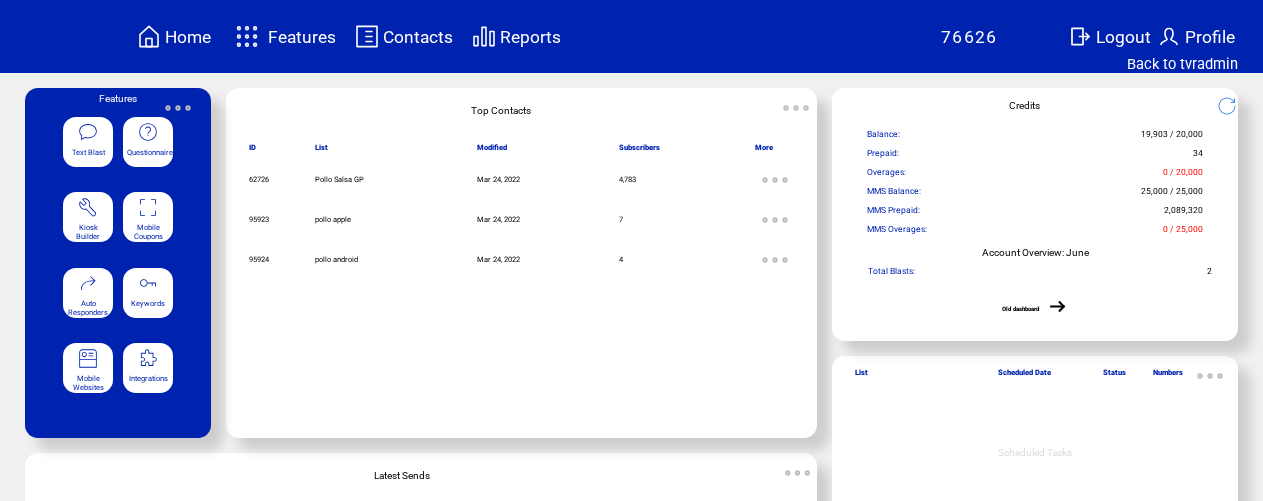 click on "Features" at bounding box center [302, 37] 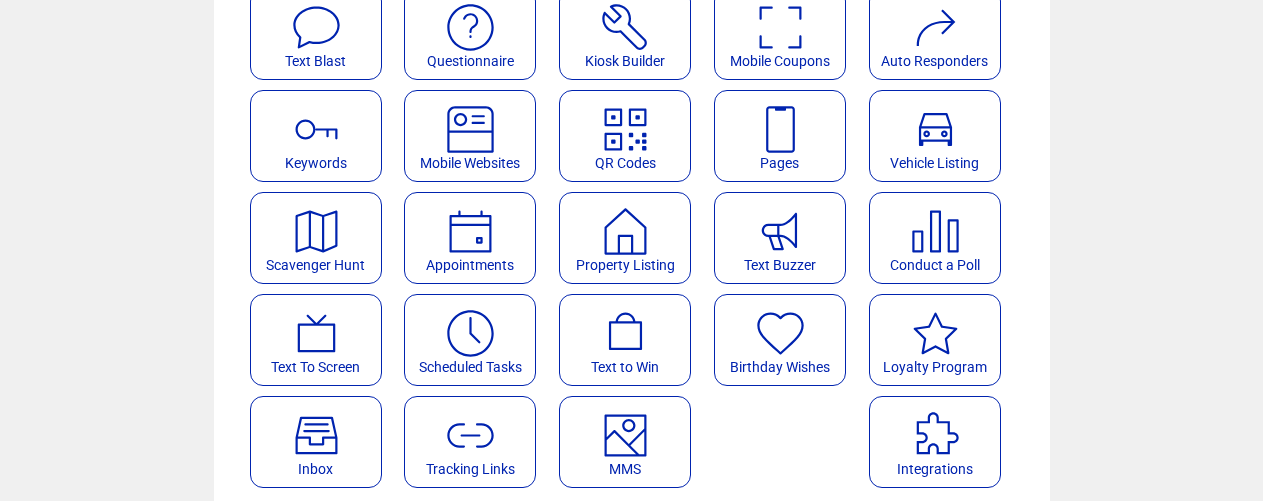 scroll, scrollTop: 219, scrollLeft: 0, axis: vertical 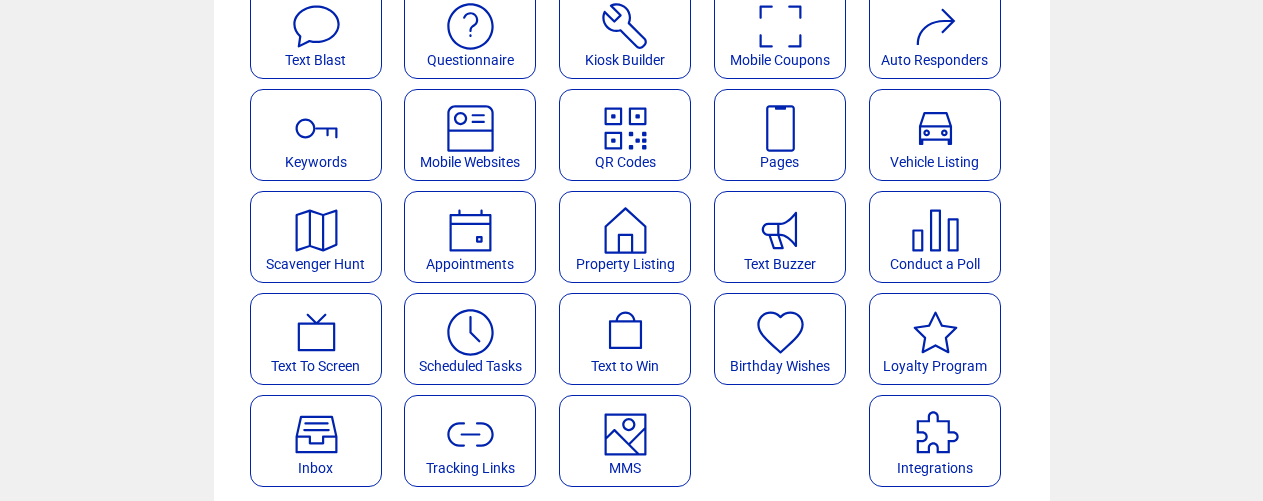 click at bounding box center [625, 427] 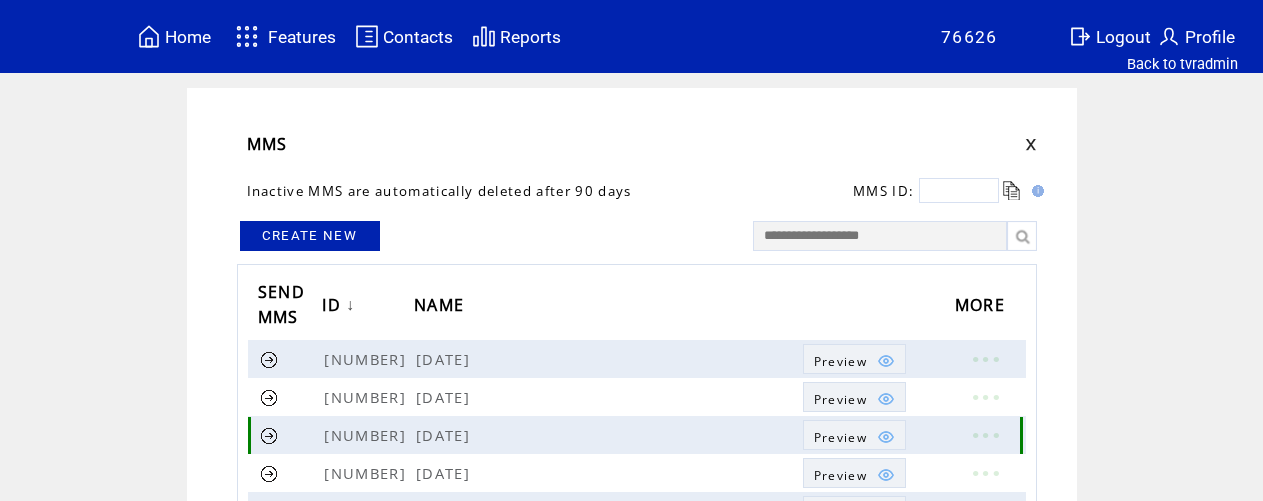 scroll, scrollTop: 0, scrollLeft: 0, axis: both 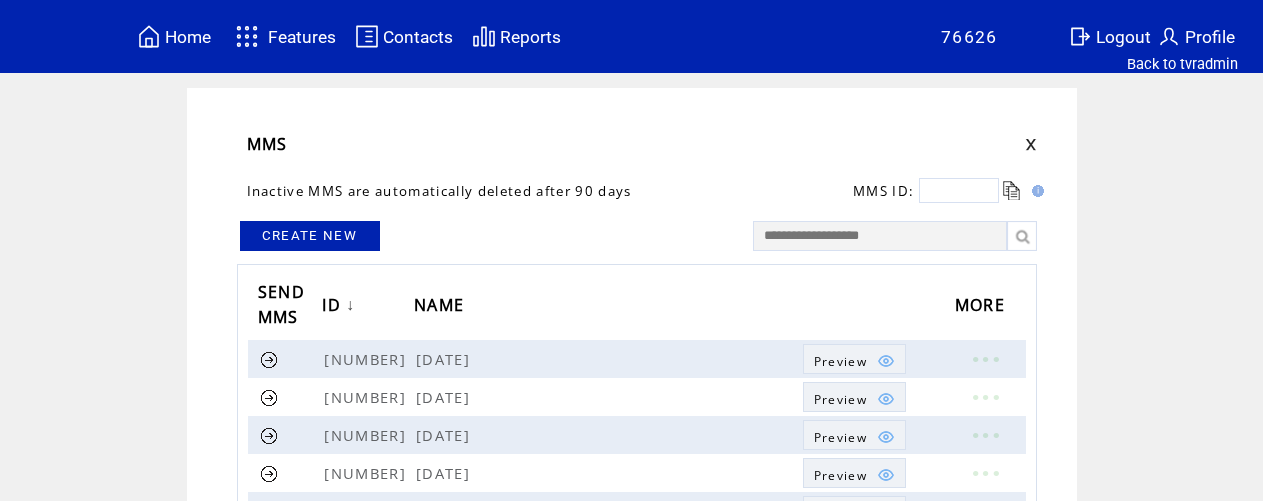click on "CREATE NEW" at bounding box center (310, 236) 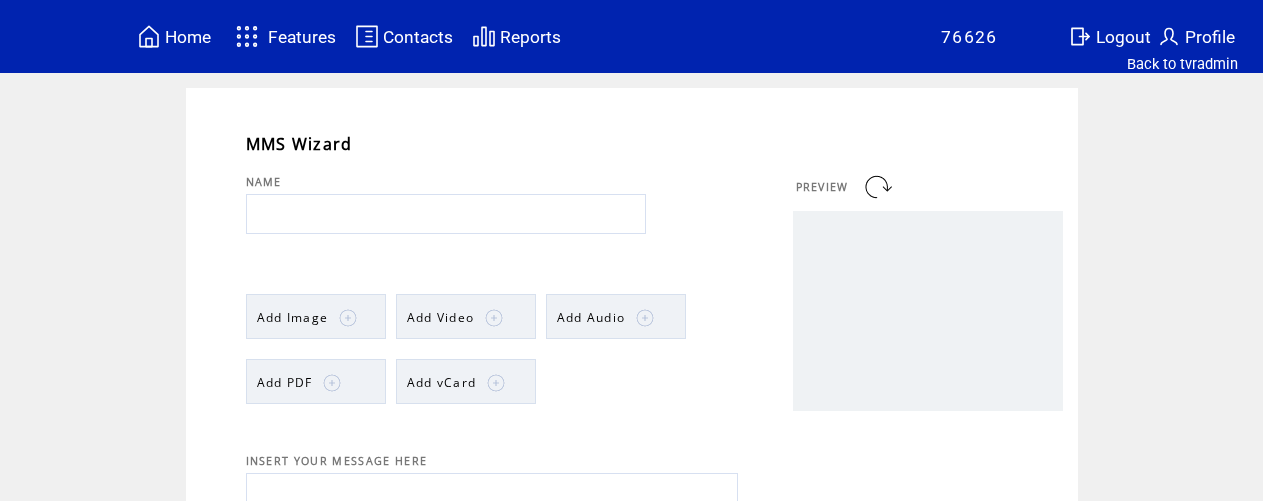click at bounding box center (446, 214) 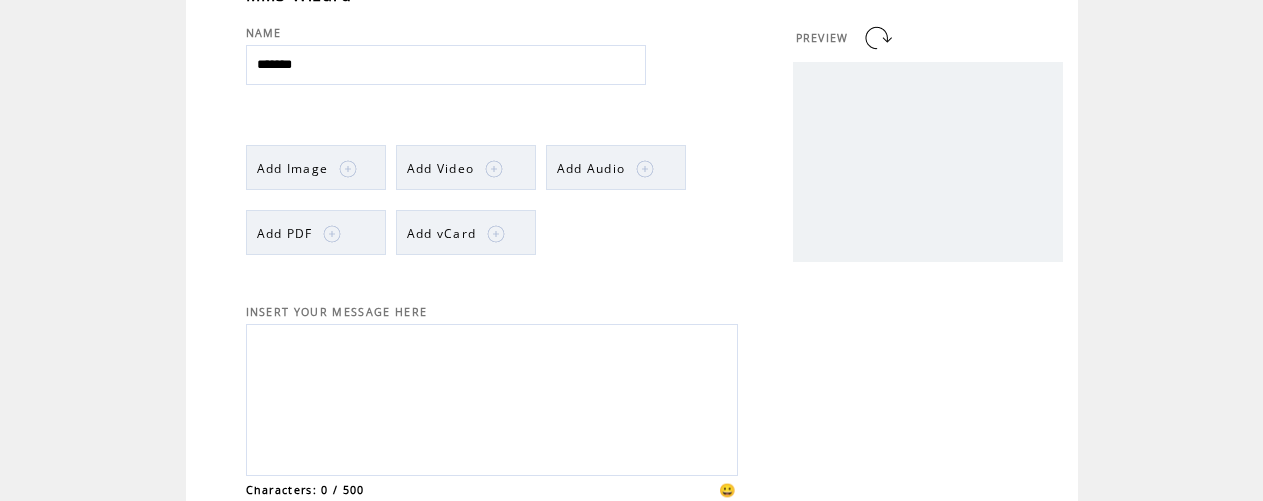 scroll, scrollTop: 156, scrollLeft: 0, axis: vertical 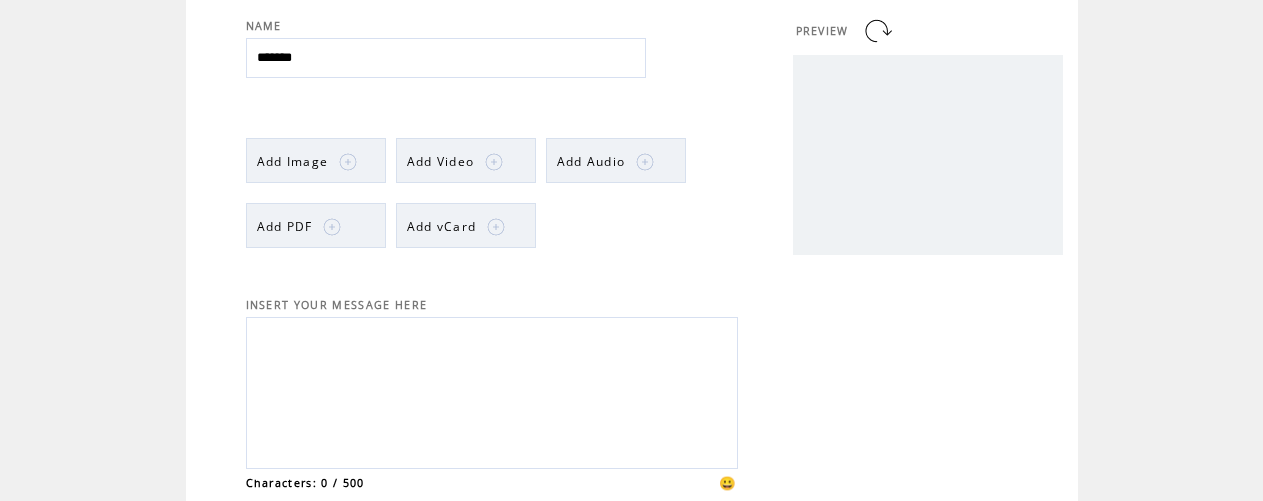 type on "*******" 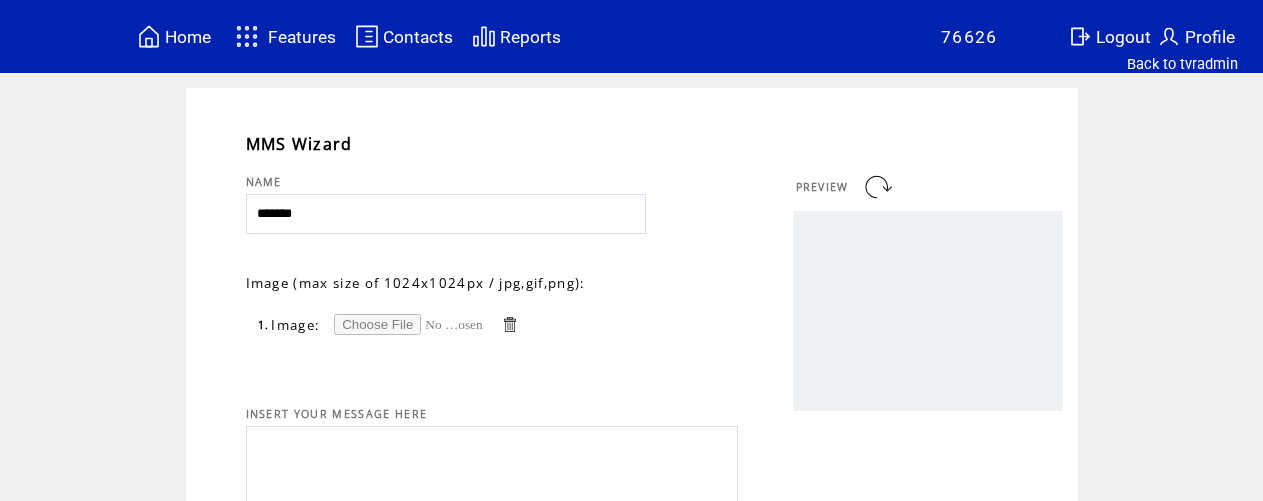 scroll, scrollTop: 0, scrollLeft: 0, axis: both 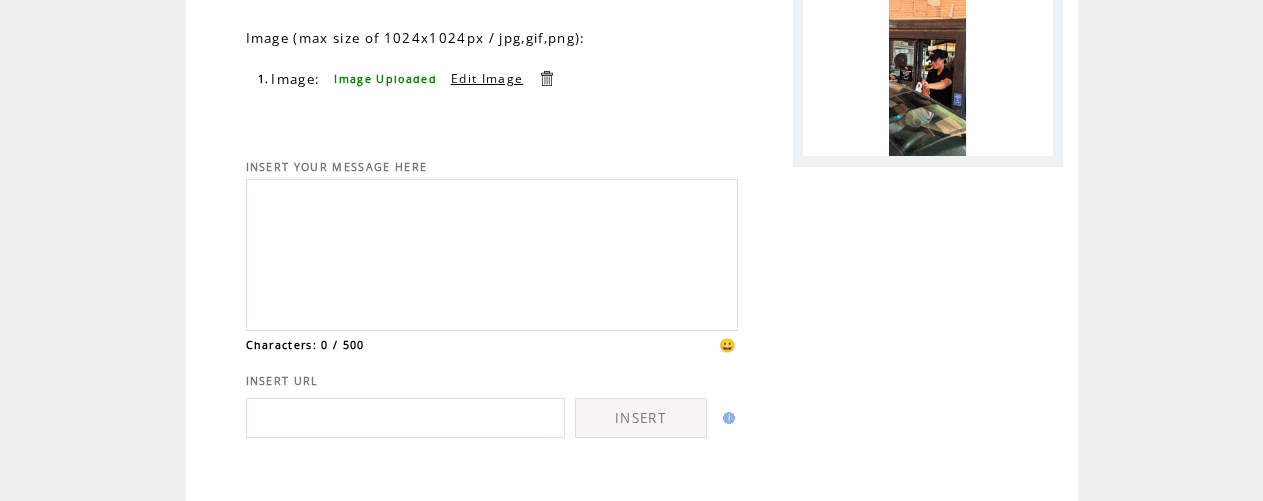 click at bounding box center [492, 252] 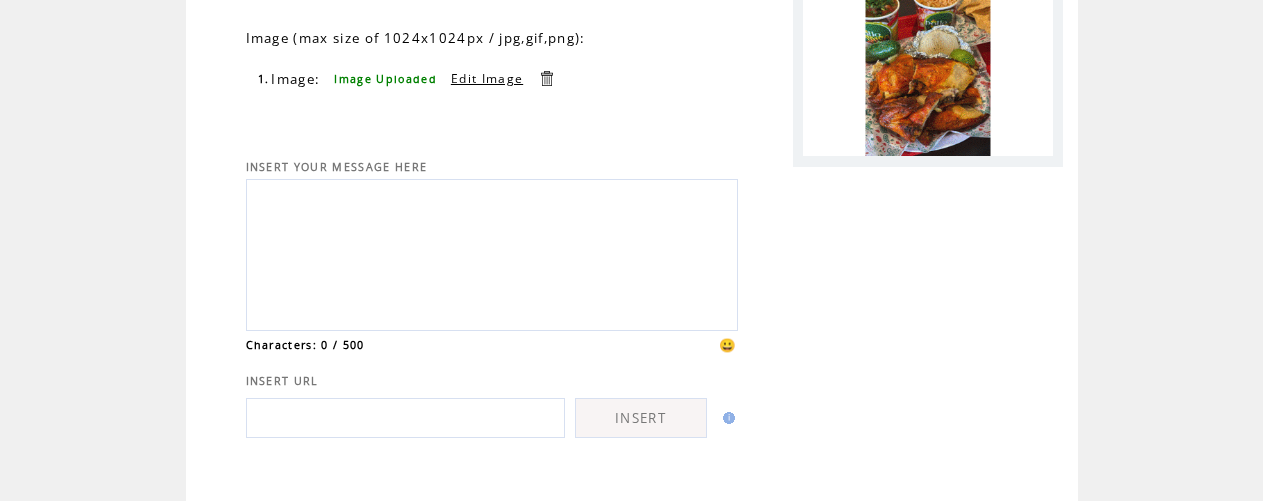 paste on "**********" 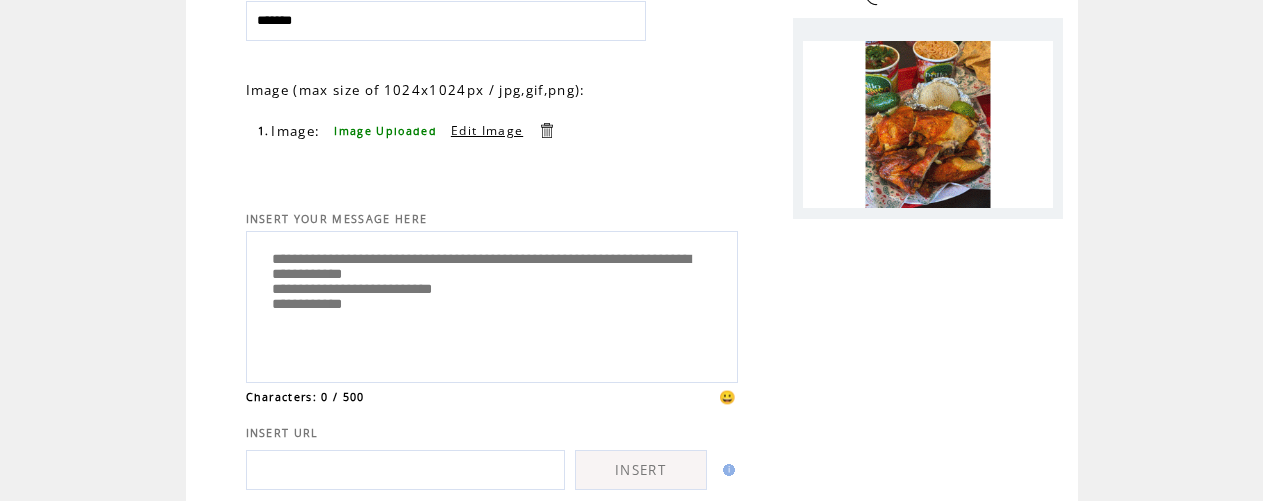 scroll, scrollTop: 186, scrollLeft: 0, axis: vertical 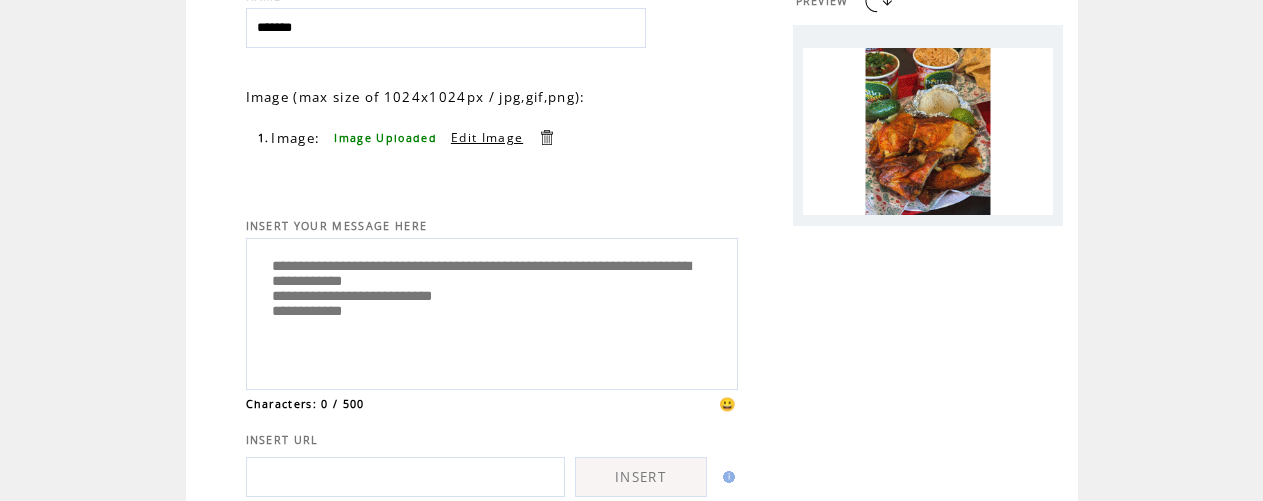 click on "**********" at bounding box center [492, 311] 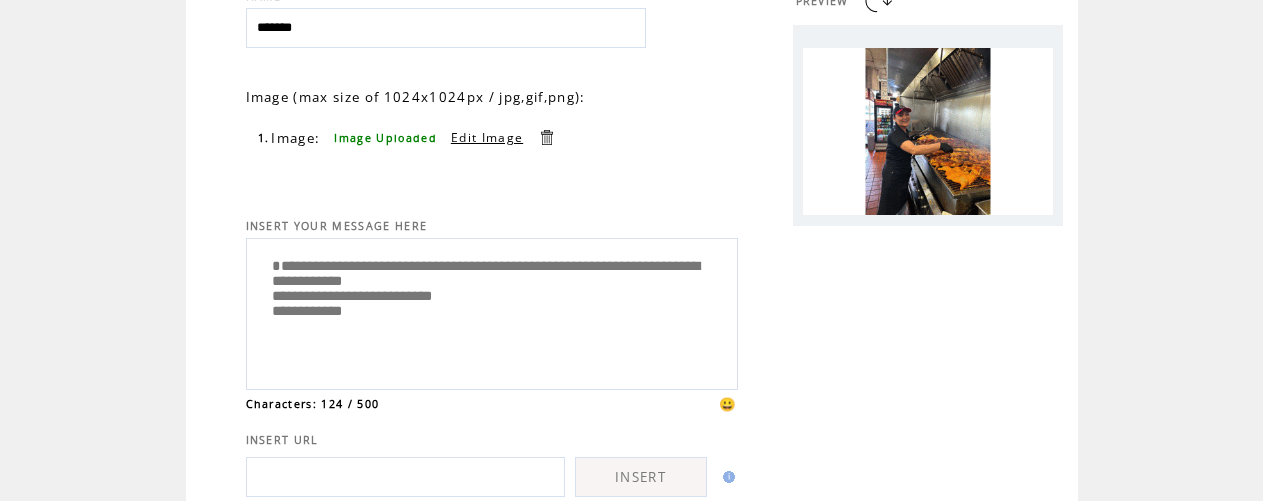 click on "**********" at bounding box center [492, 311] 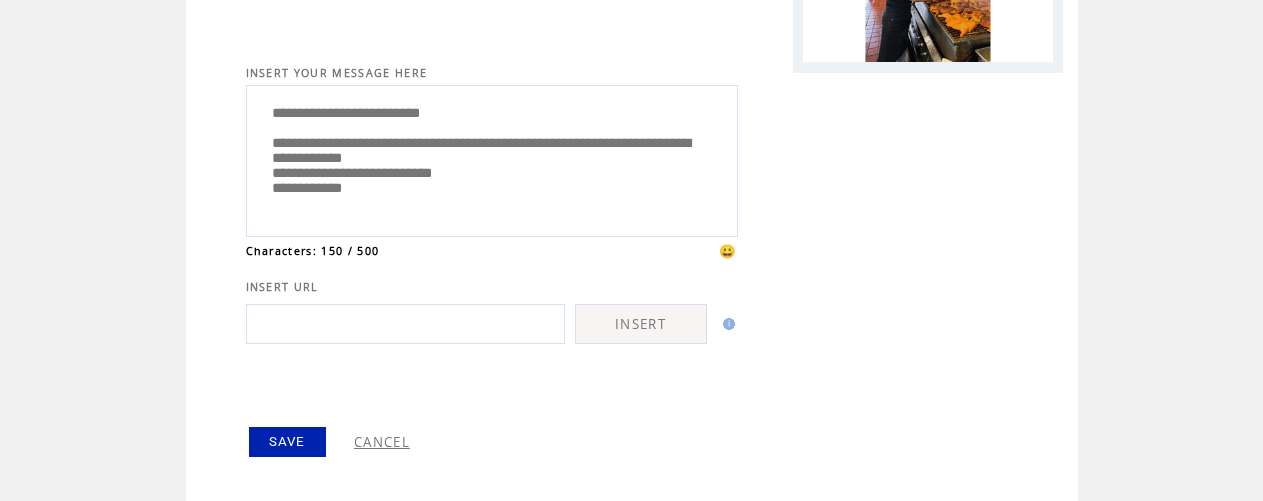 scroll, scrollTop: 394, scrollLeft: 0, axis: vertical 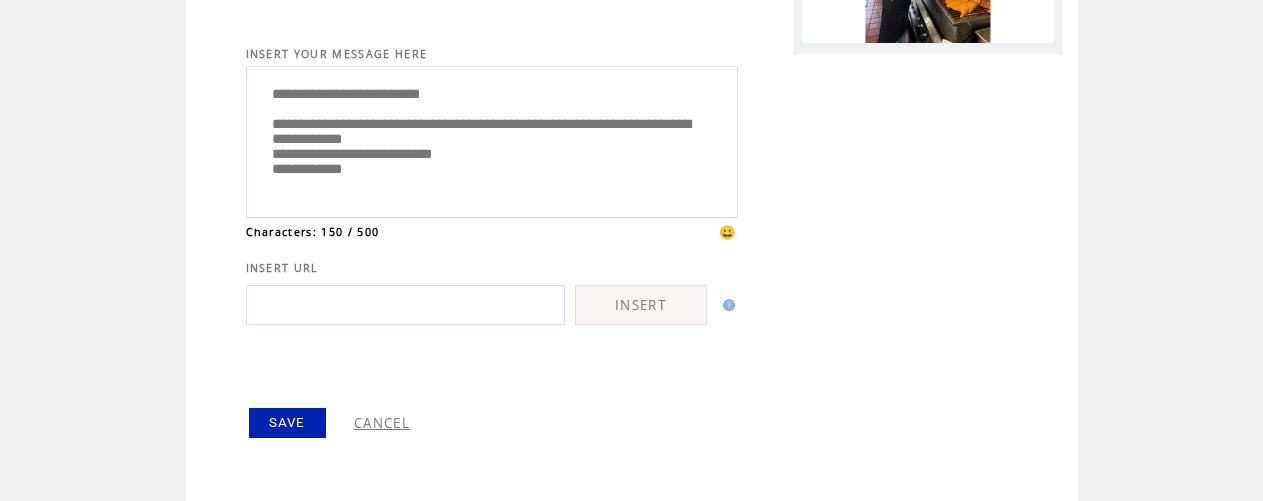 type on "**********" 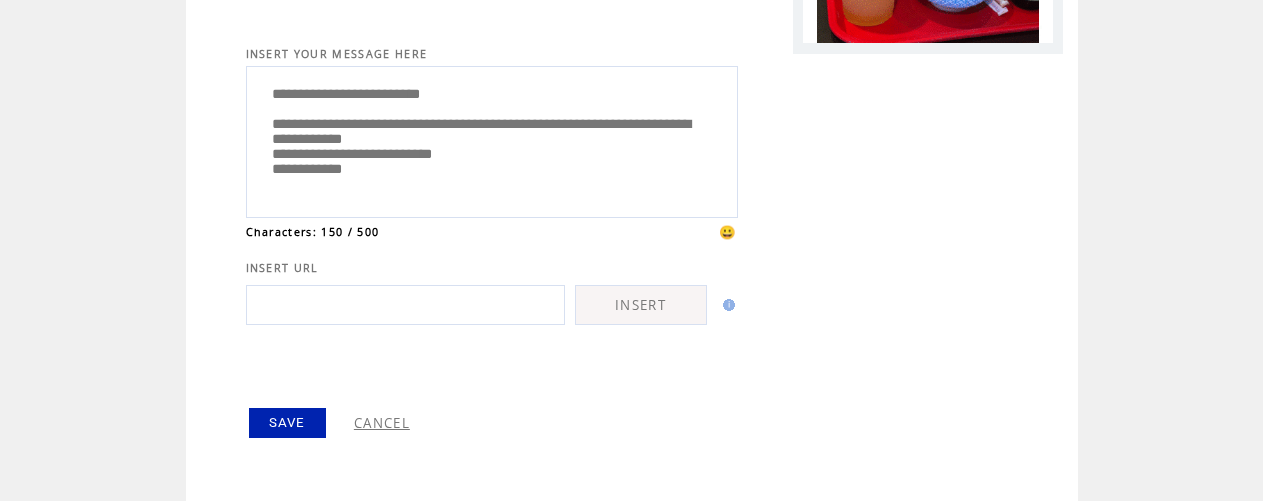 click on "SAVE" at bounding box center [287, 423] 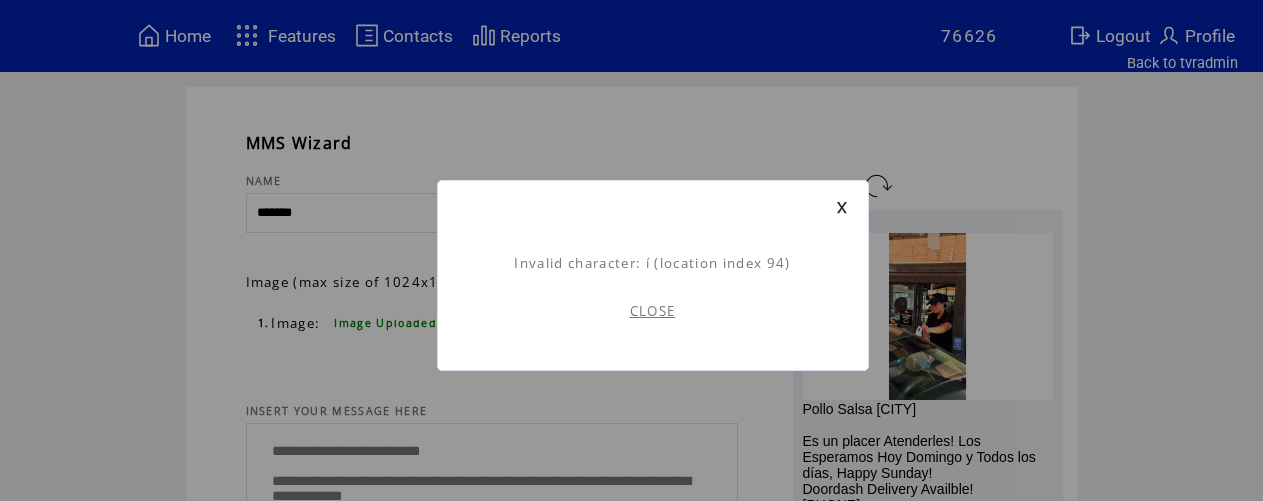 scroll, scrollTop: 1, scrollLeft: 0, axis: vertical 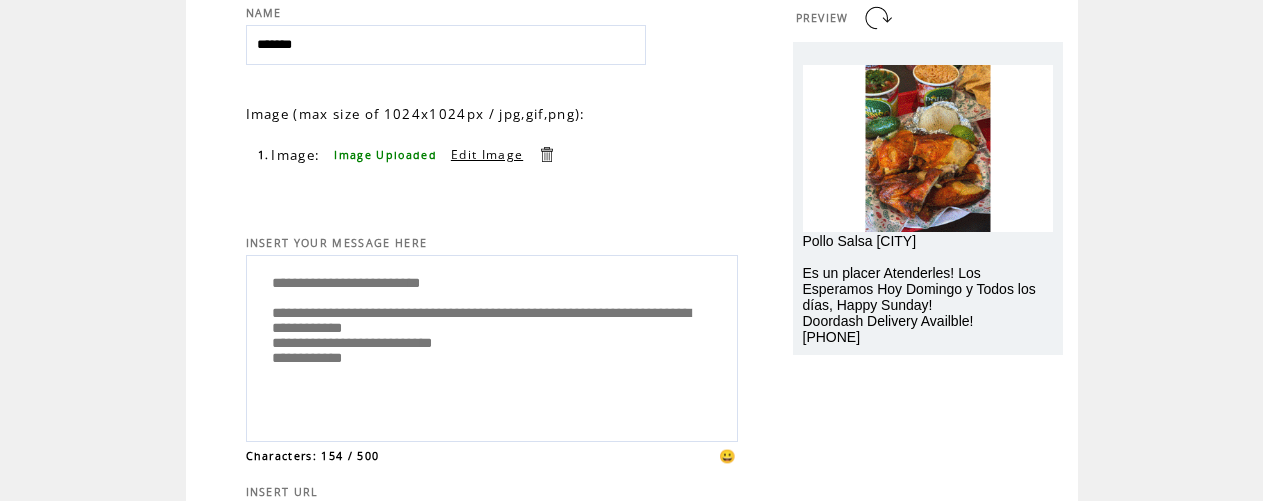 drag, startPoint x: 382, startPoint y: 349, endPoint x: 375, endPoint y: 376, distance: 27.89265 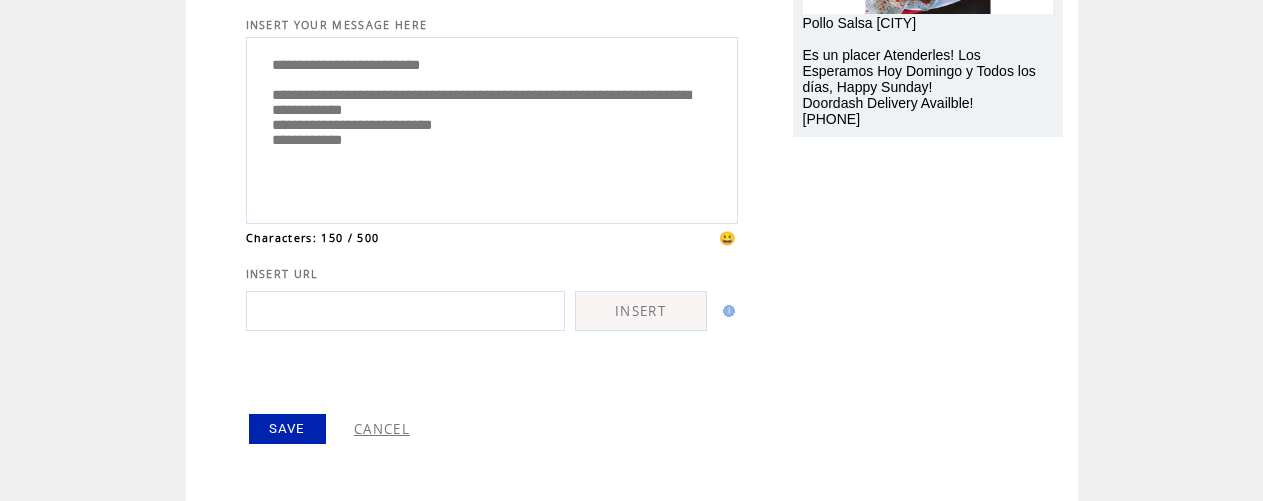 scroll, scrollTop: 394, scrollLeft: 0, axis: vertical 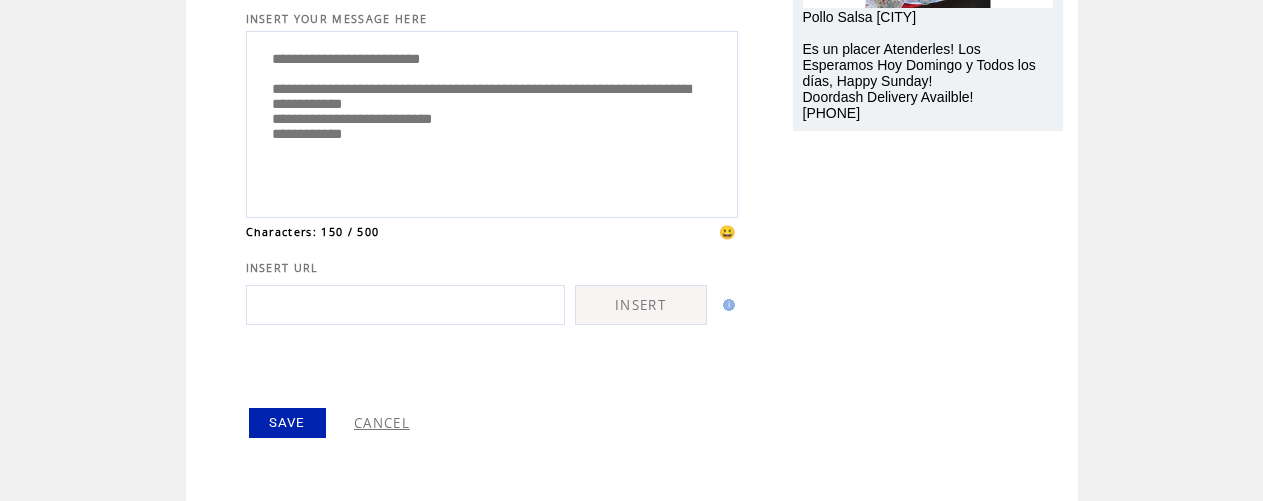 type on "**********" 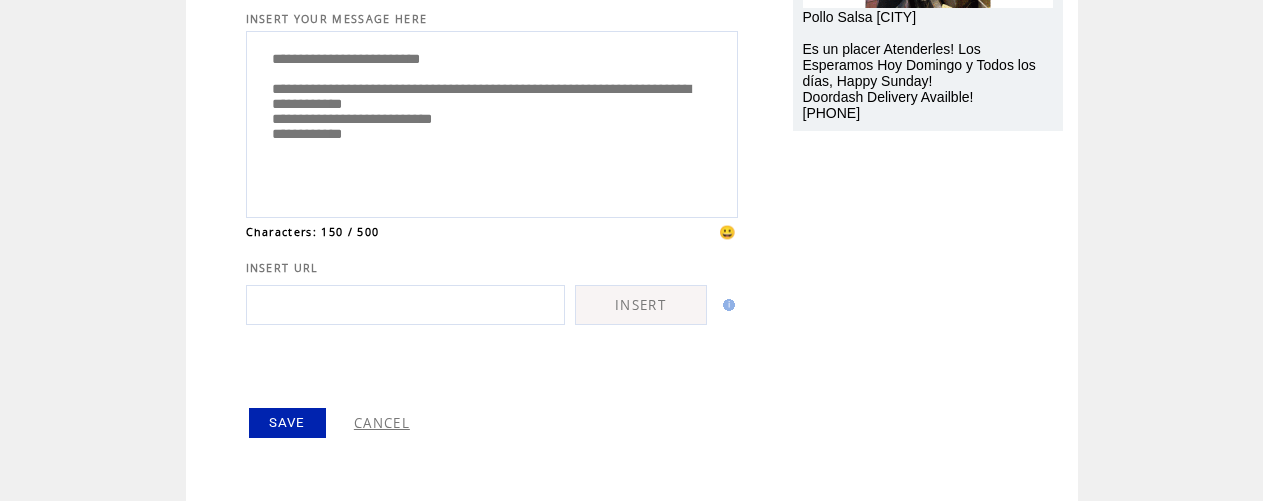 click on "SAVE" at bounding box center (287, 423) 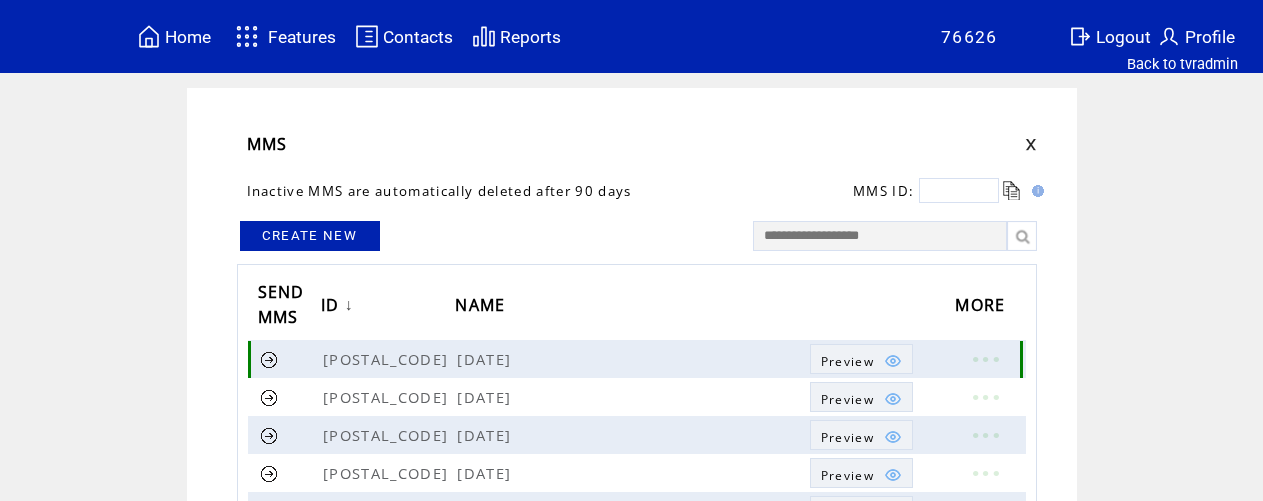 scroll, scrollTop: 0, scrollLeft: 0, axis: both 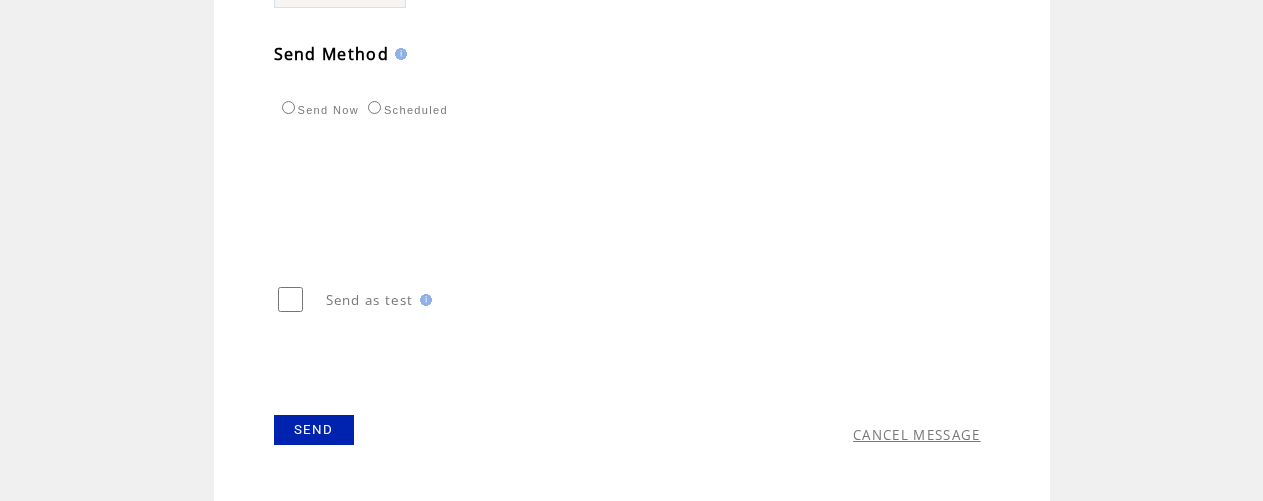 click on "SEND" at bounding box center (314, 430) 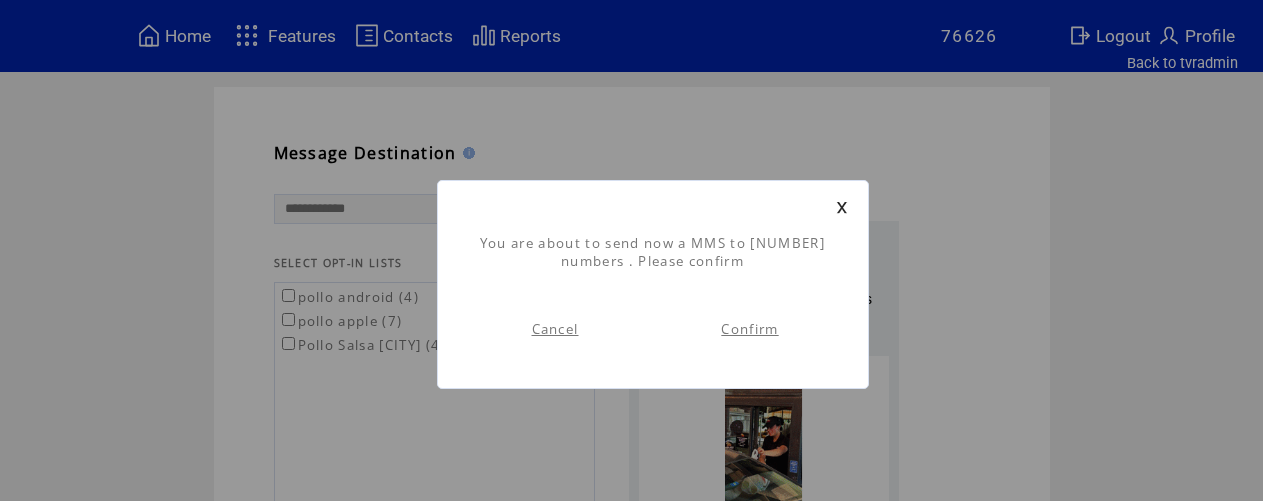 scroll, scrollTop: 1, scrollLeft: 0, axis: vertical 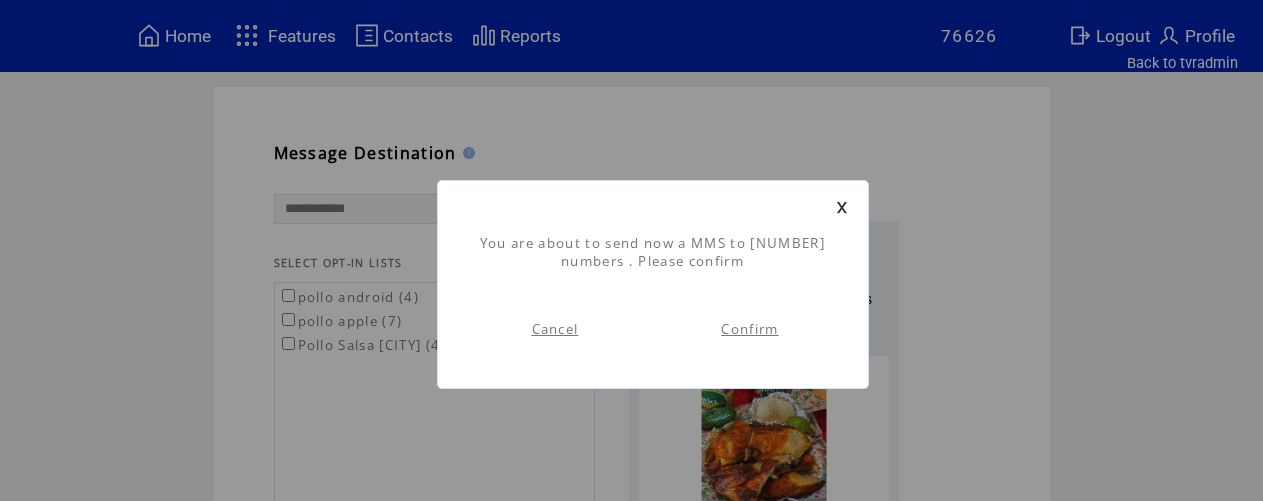 click on "Confirm" at bounding box center (749, 329) 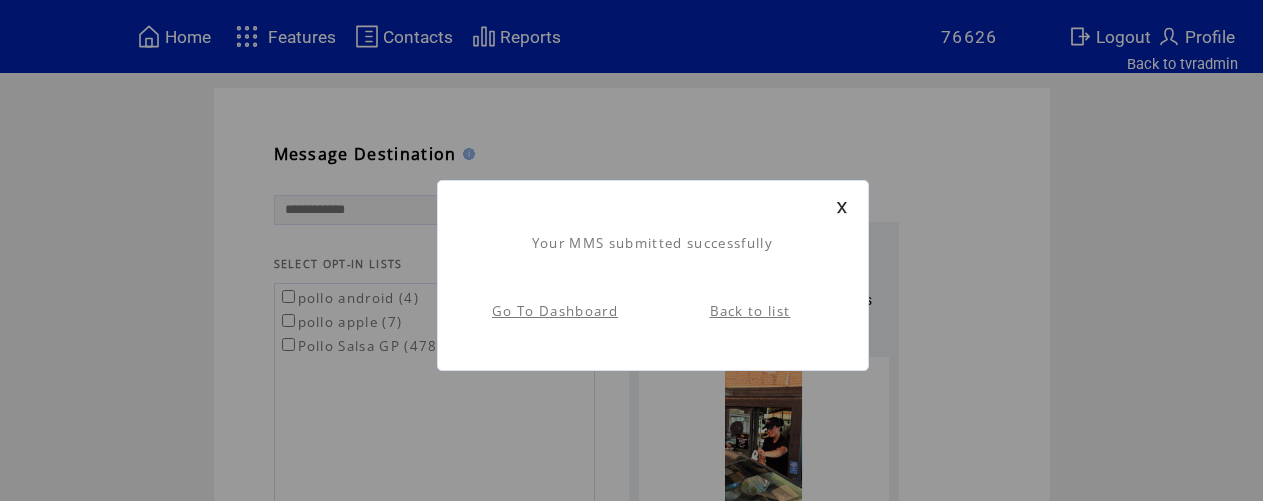 scroll, scrollTop: 1, scrollLeft: 0, axis: vertical 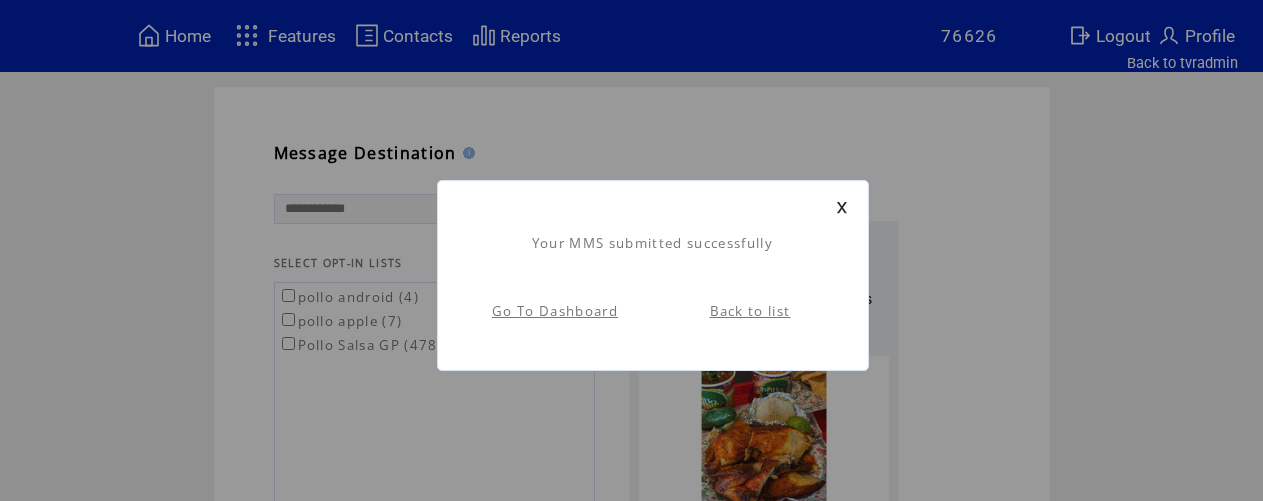click on "Go To Dashboard" at bounding box center [555, 311] 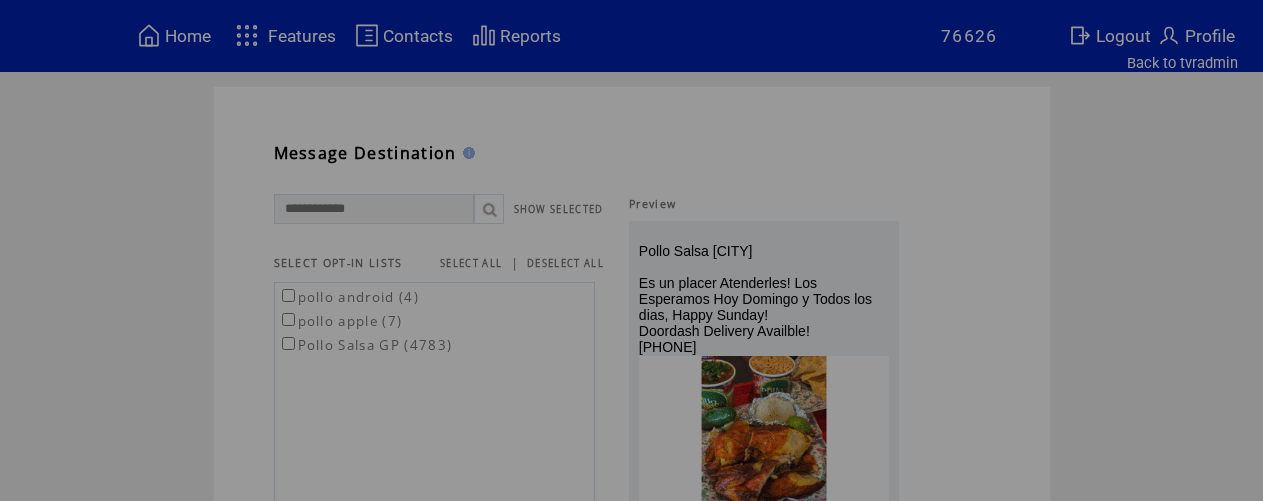 scroll, scrollTop: 0, scrollLeft: 0, axis: both 